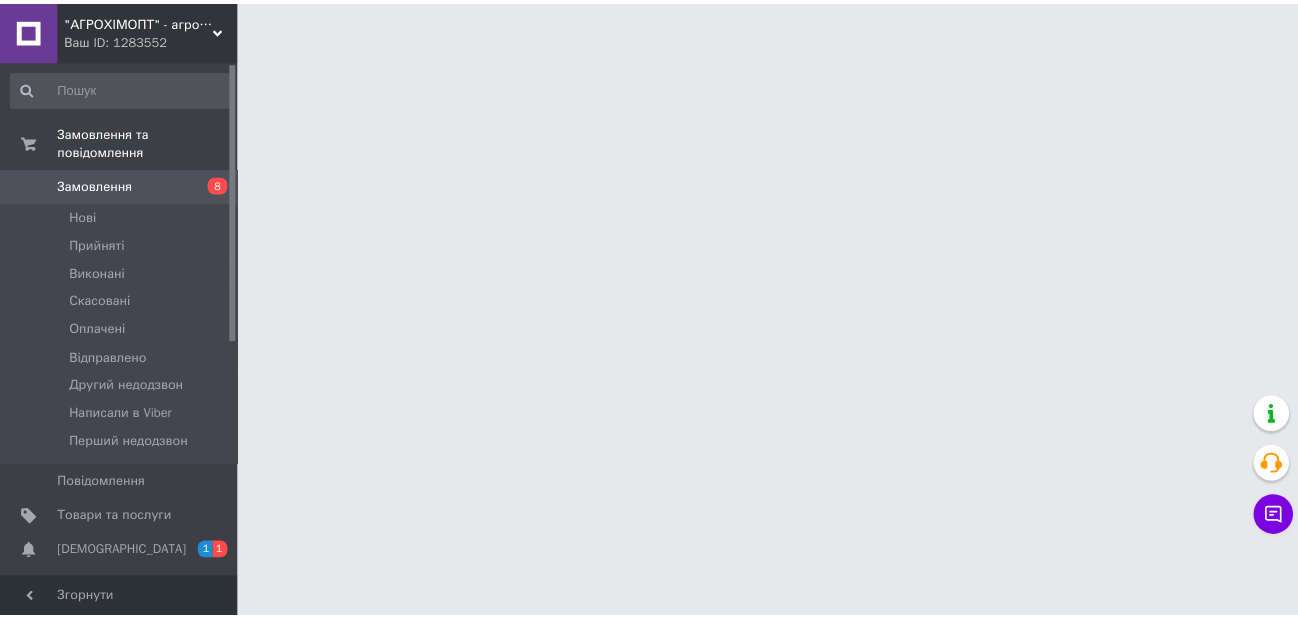 scroll, scrollTop: 0, scrollLeft: 0, axis: both 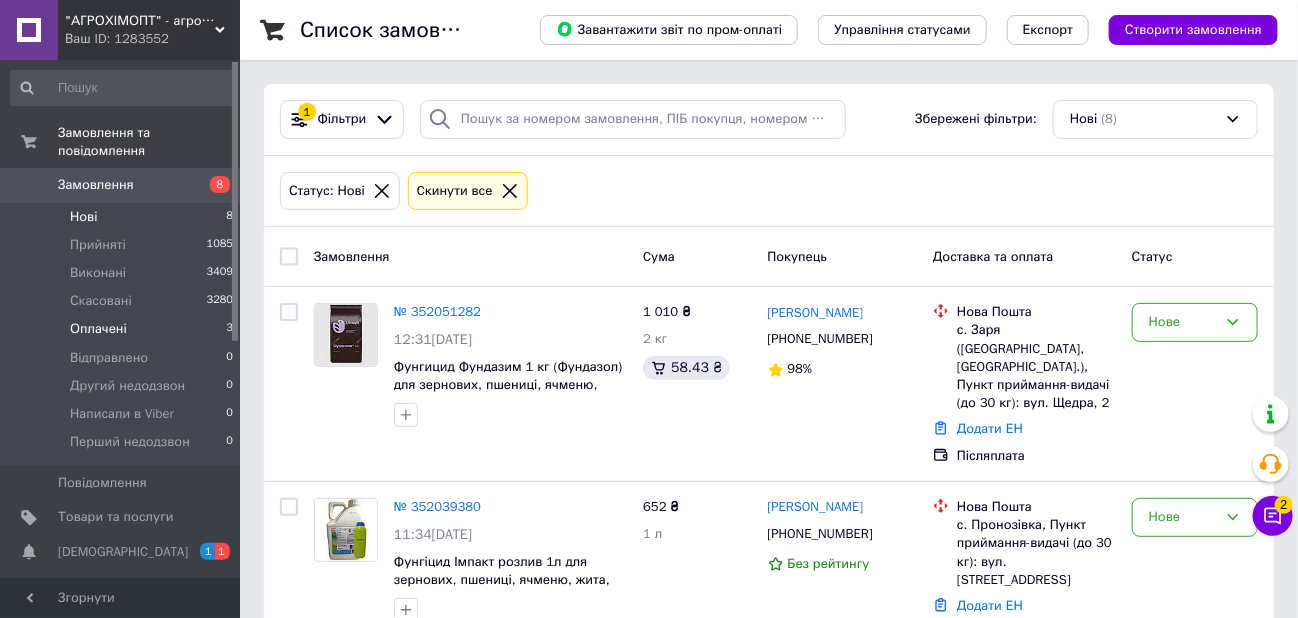 click on "Оплачені" at bounding box center (98, 329) 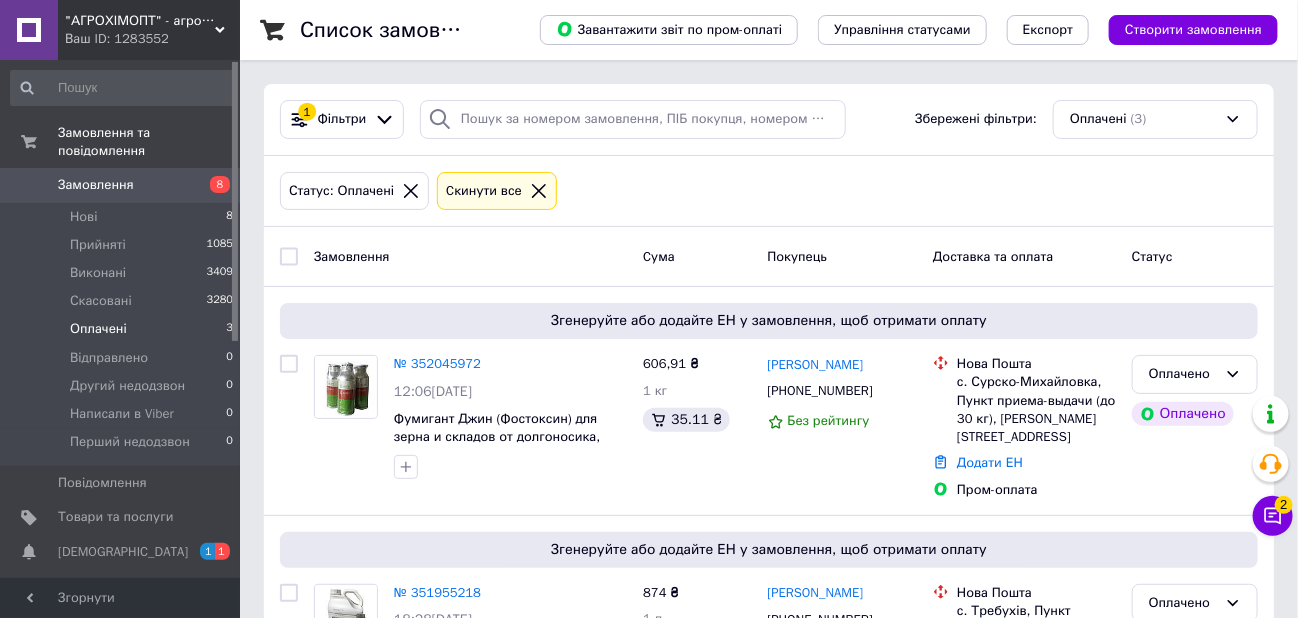 scroll, scrollTop: 320, scrollLeft: 0, axis: vertical 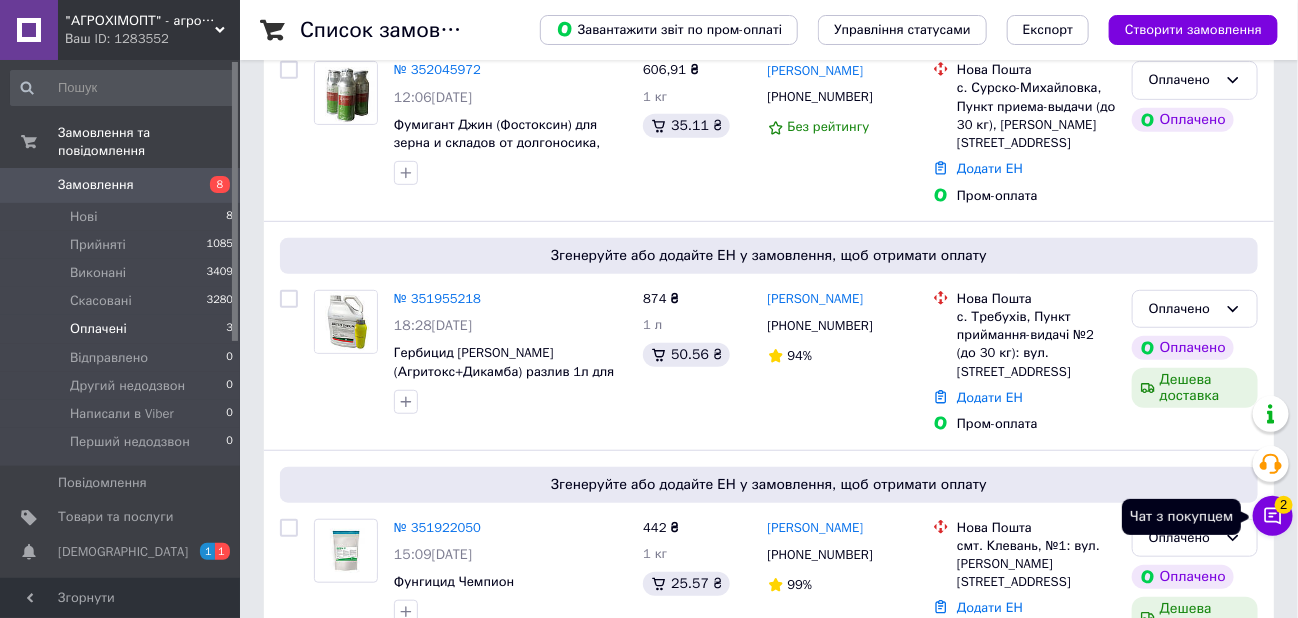 click on "Чат з покупцем 2" at bounding box center [1273, 516] 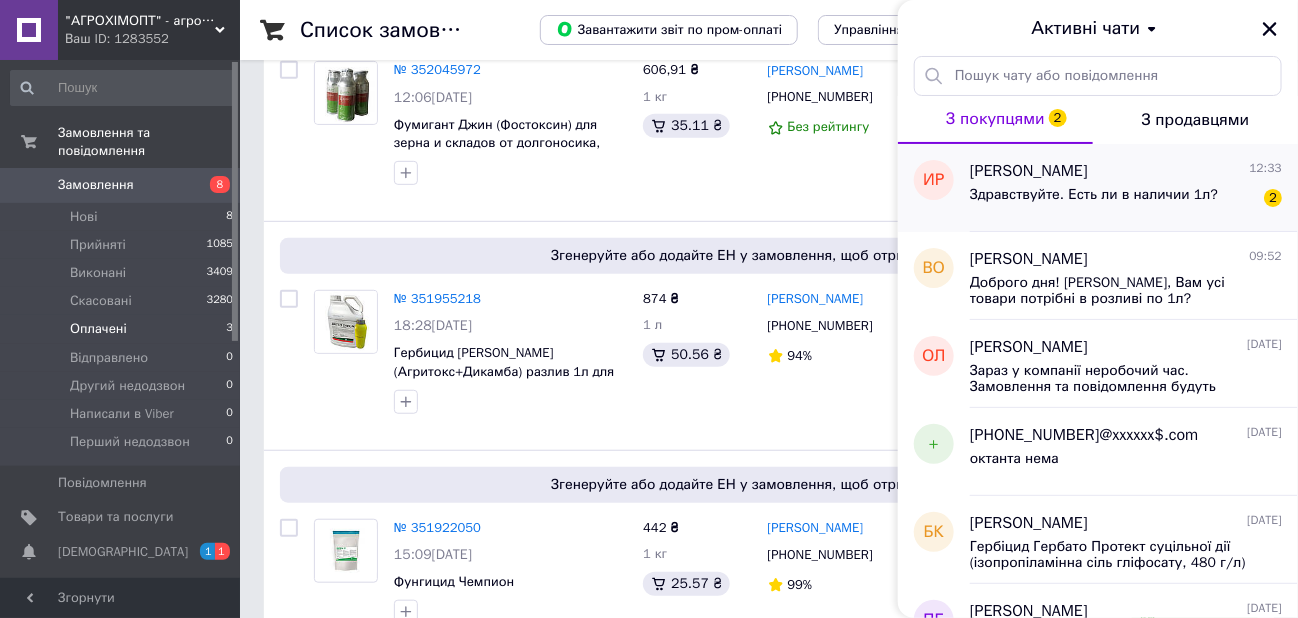 click on "Здравствуйте. Есть ли в наличии 1л?" at bounding box center (1094, 201) 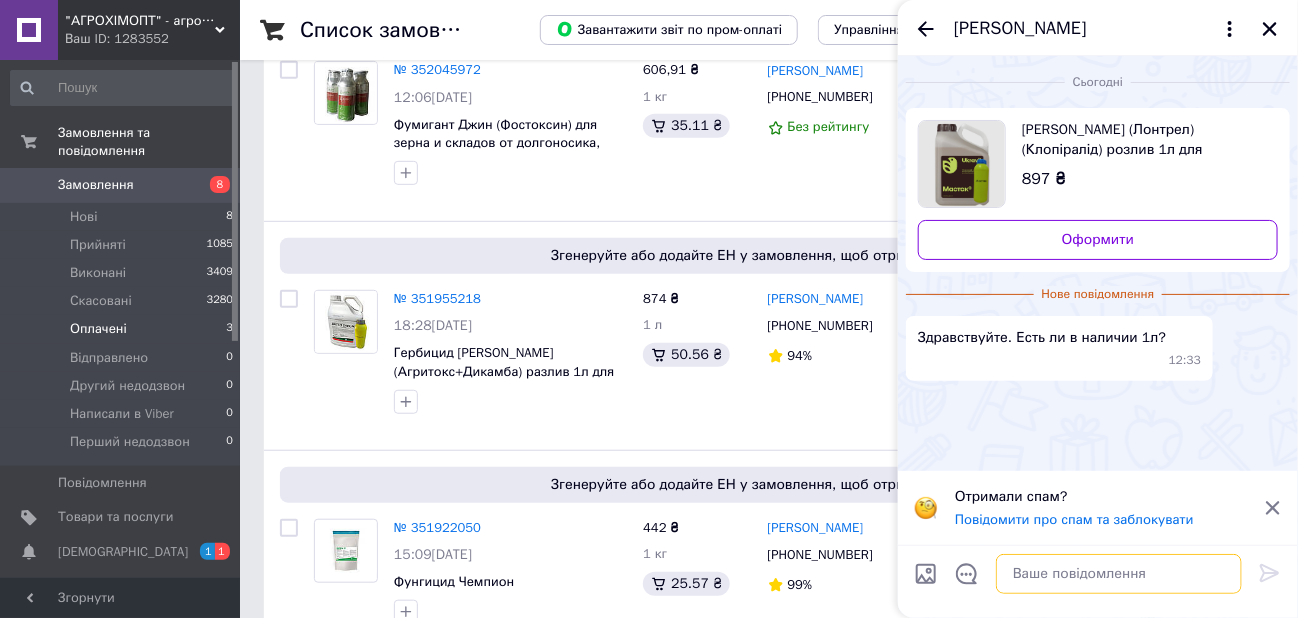 click at bounding box center [1119, 574] 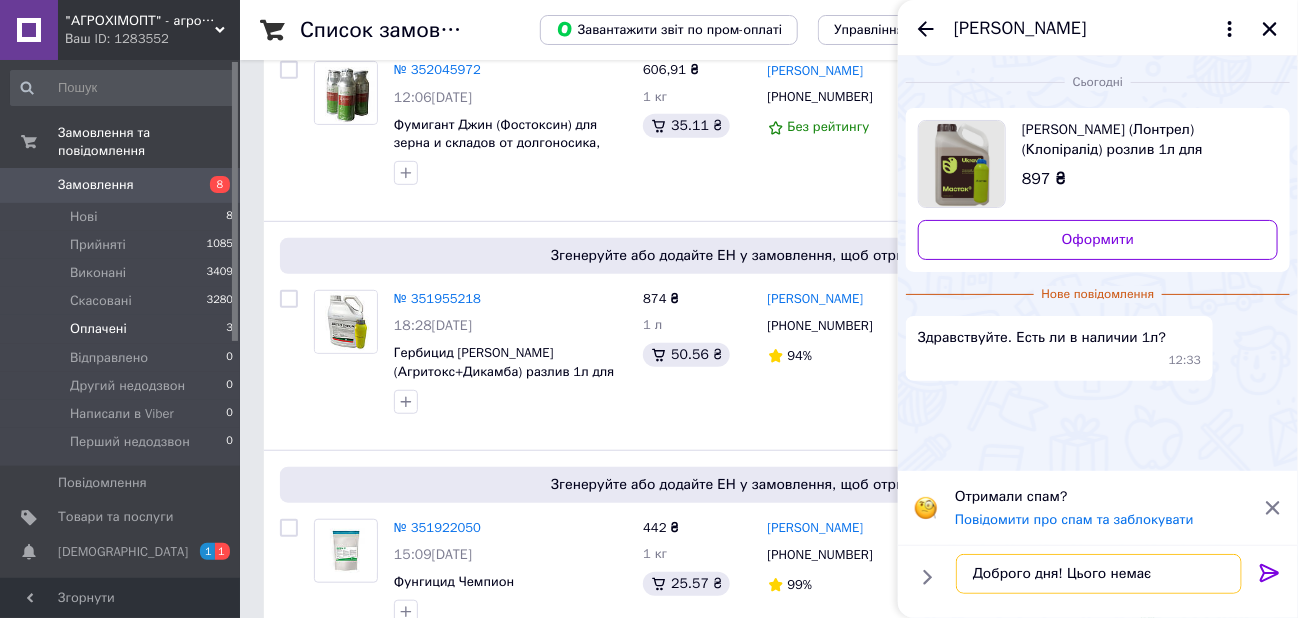 click on "Доброго дня! Цього немає" at bounding box center [1099, 574] 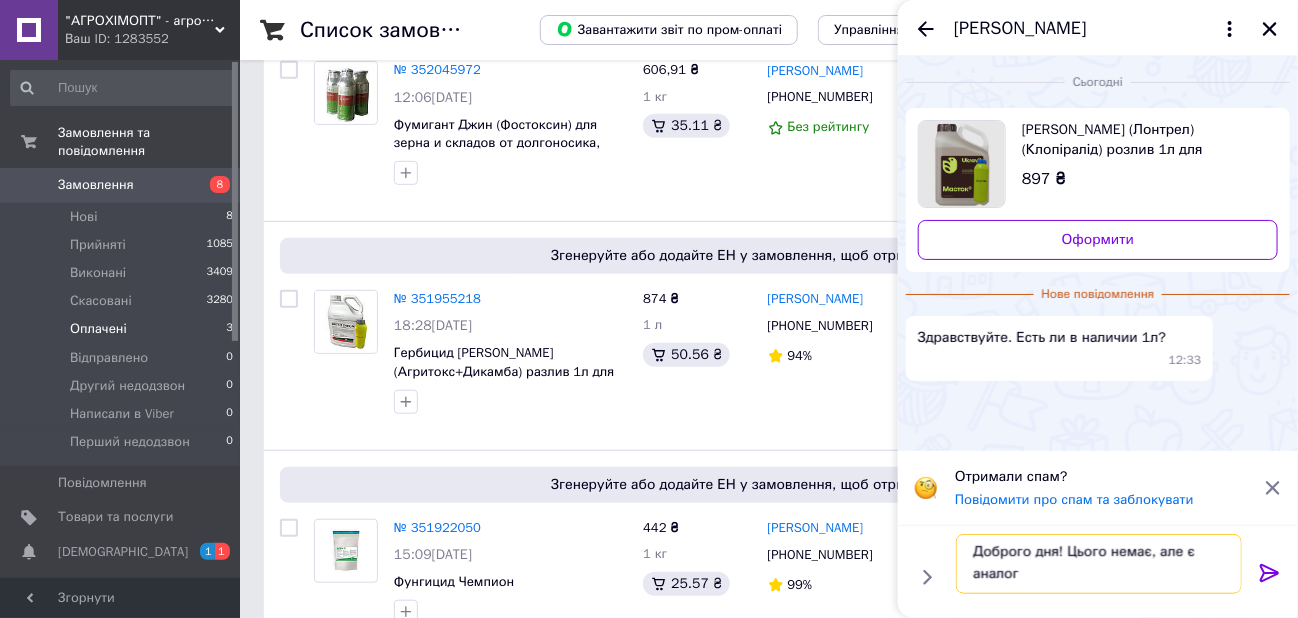scroll, scrollTop: 1, scrollLeft: 0, axis: vertical 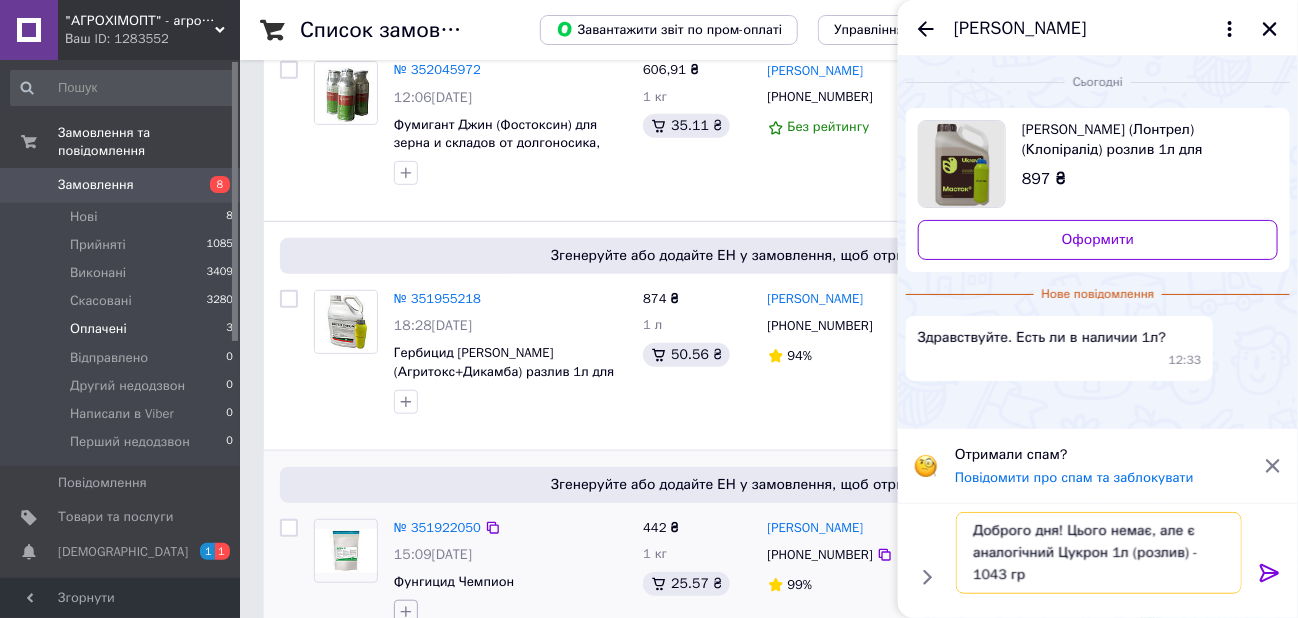 type on "Доброго дня! Цього немає, але є аналогічний Цукрон 1л (розлив) - 1043 грн" 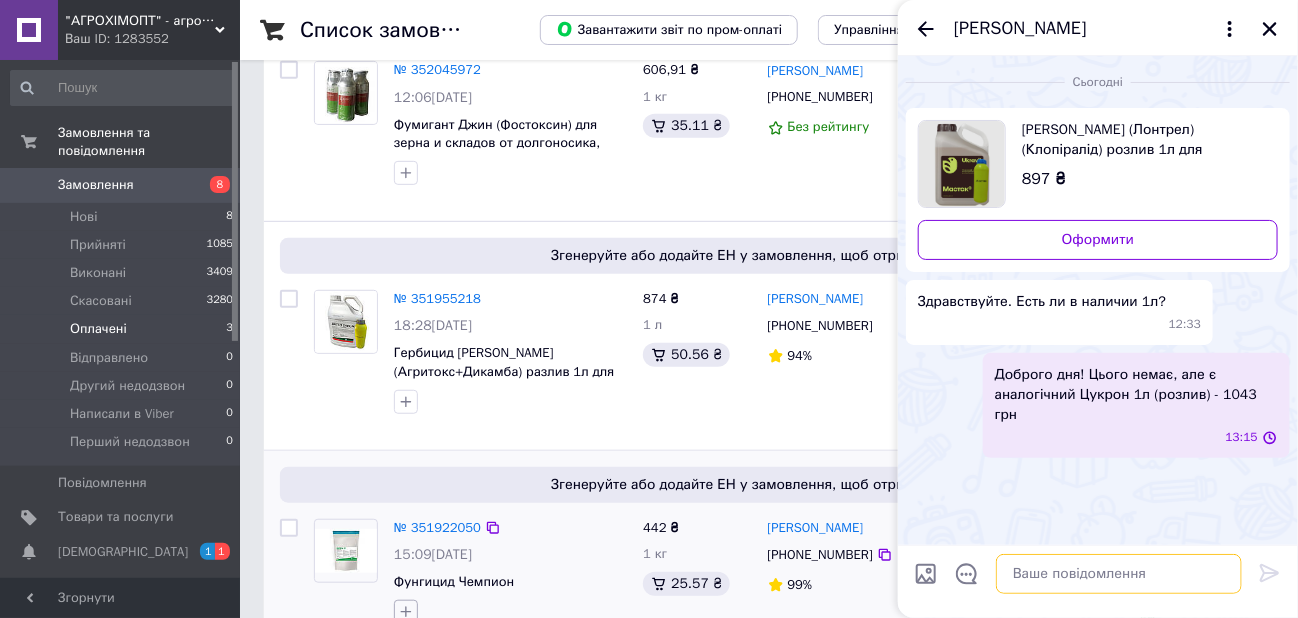 scroll, scrollTop: 0, scrollLeft: 0, axis: both 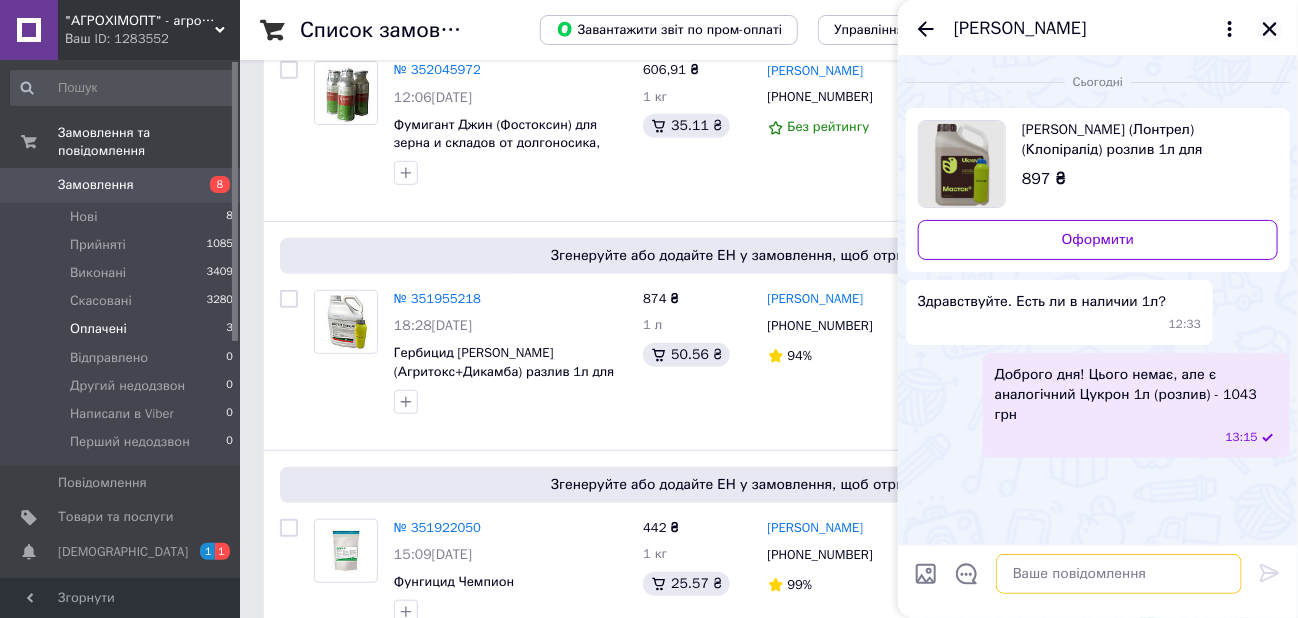 type 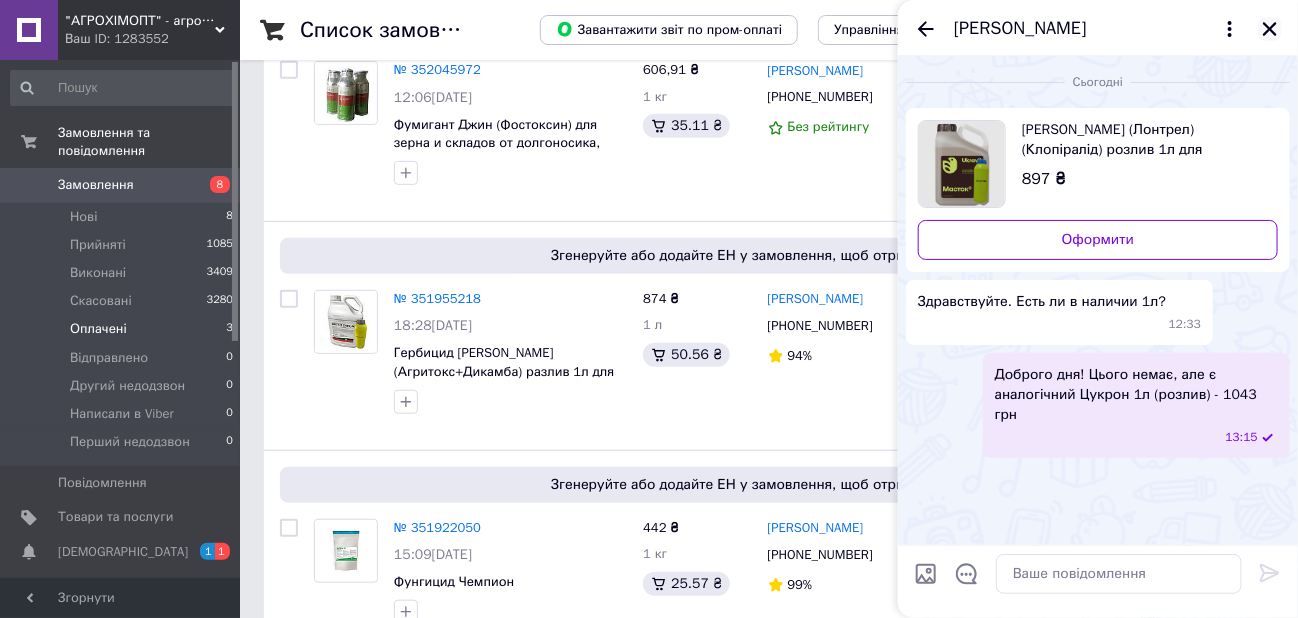 click 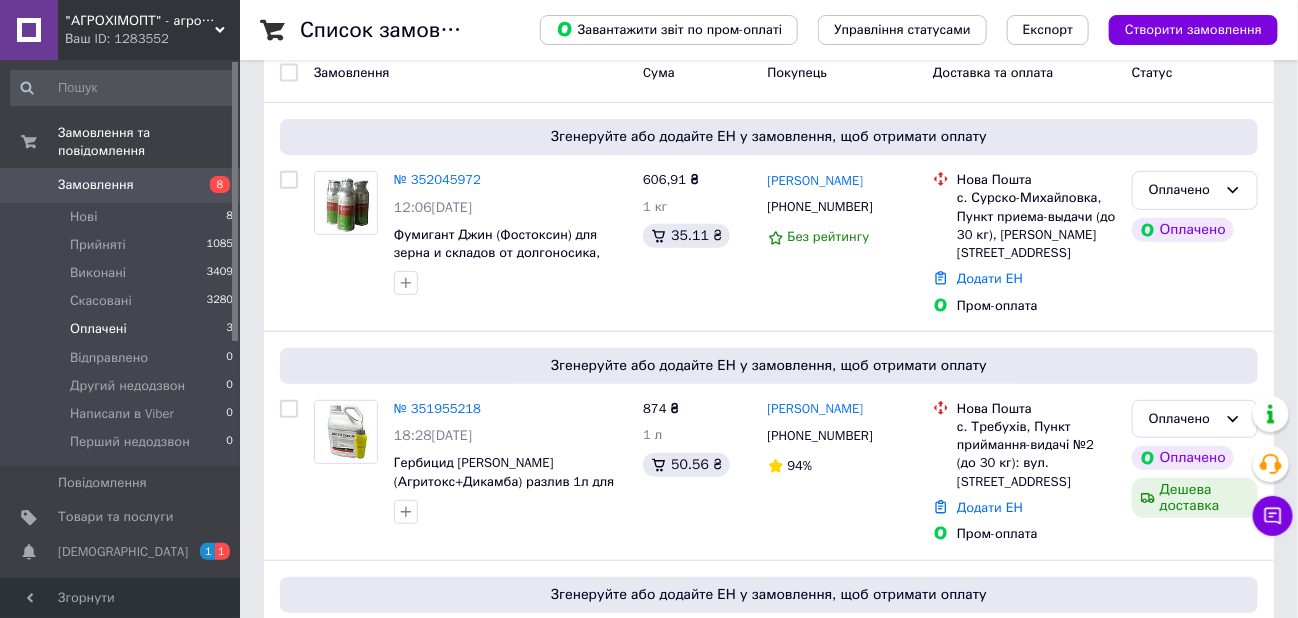 scroll, scrollTop: 22, scrollLeft: 0, axis: vertical 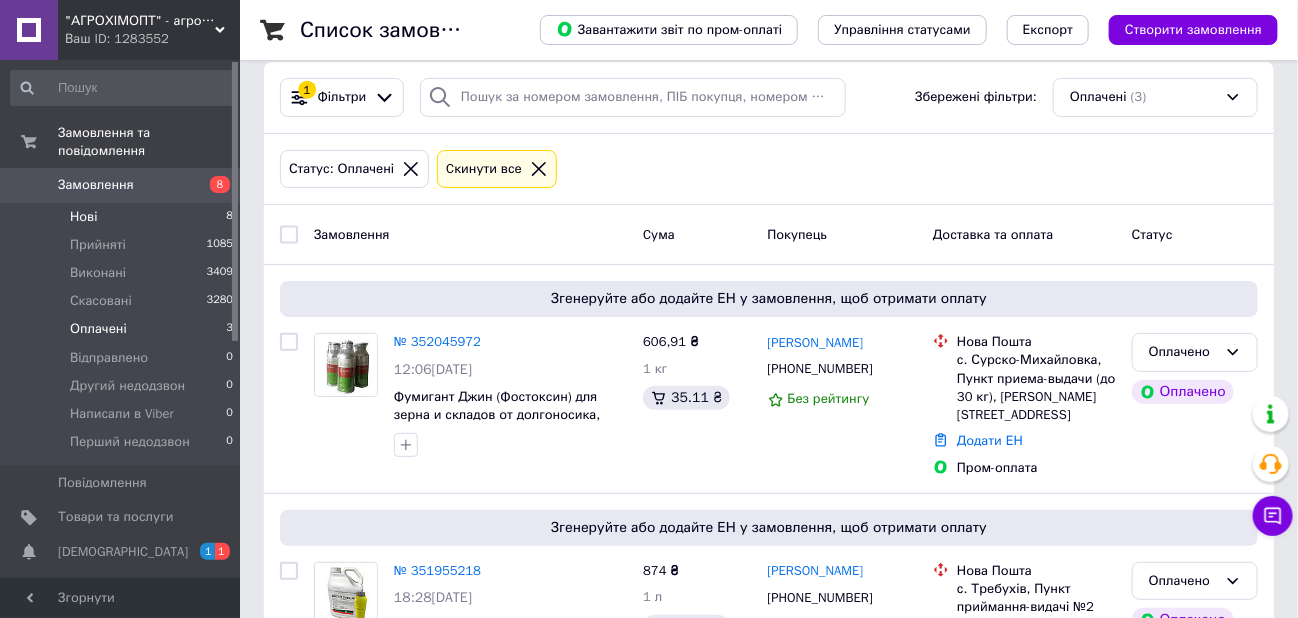 click on "Нові 8" at bounding box center (122, 217) 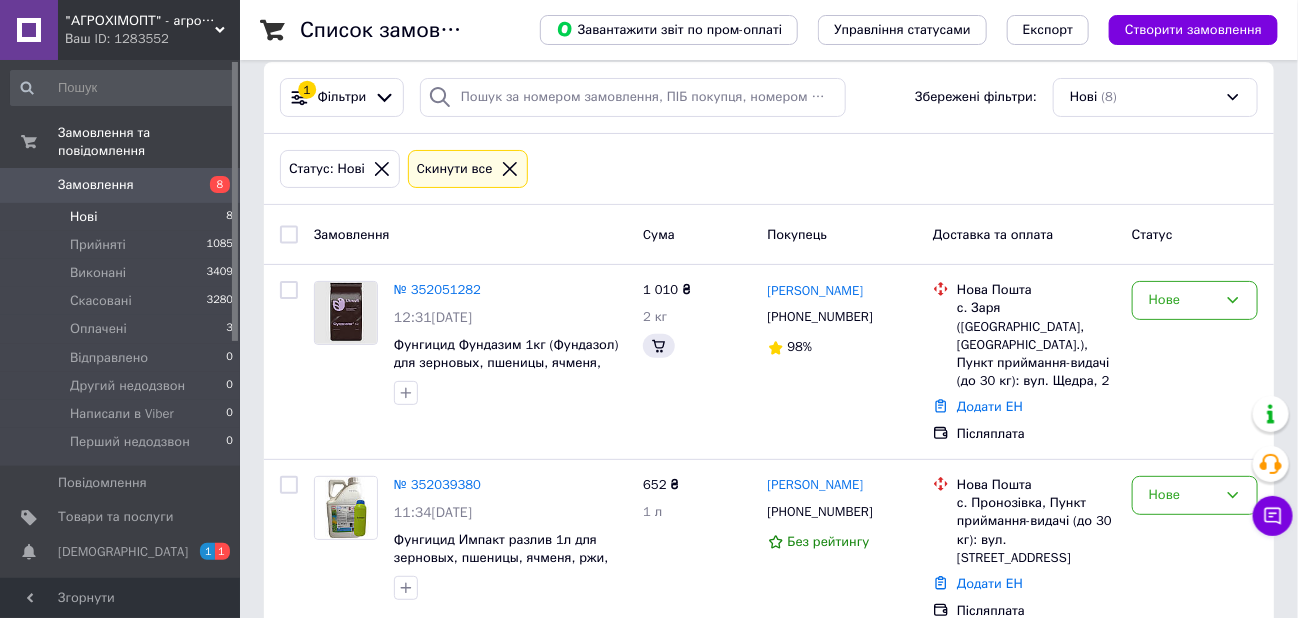scroll, scrollTop: 0, scrollLeft: 0, axis: both 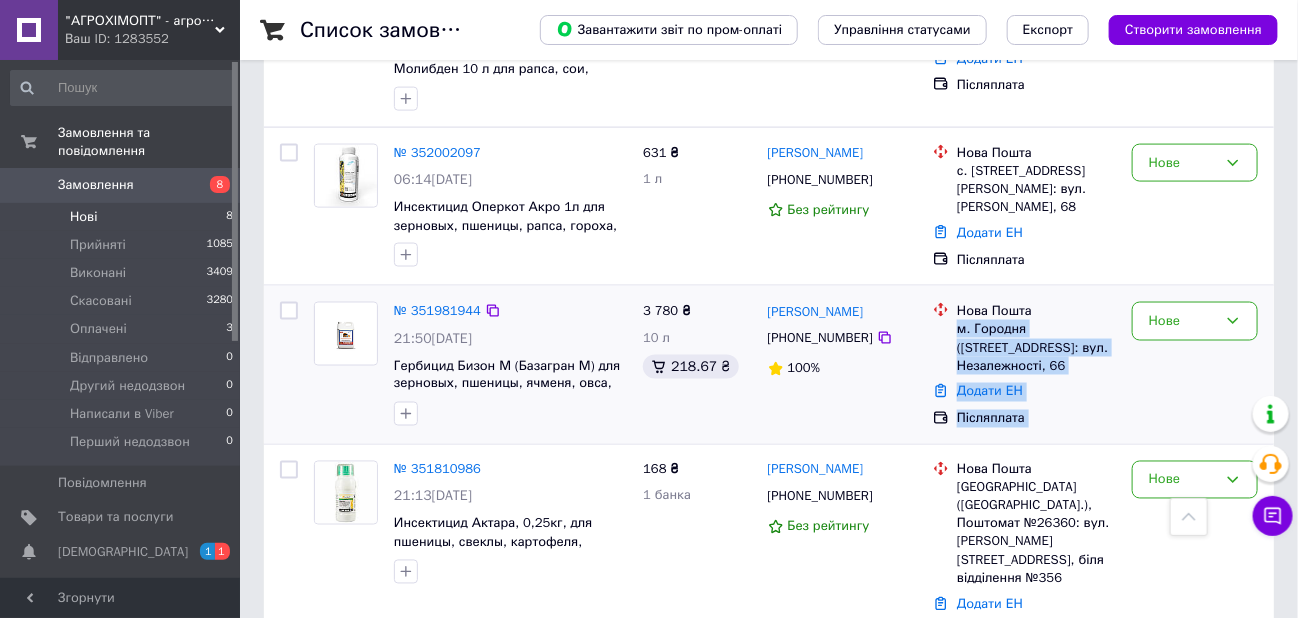 drag, startPoint x: 955, startPoint y: 308, endPoint x: 1126, endPoint y: 336, distance: 173.27724 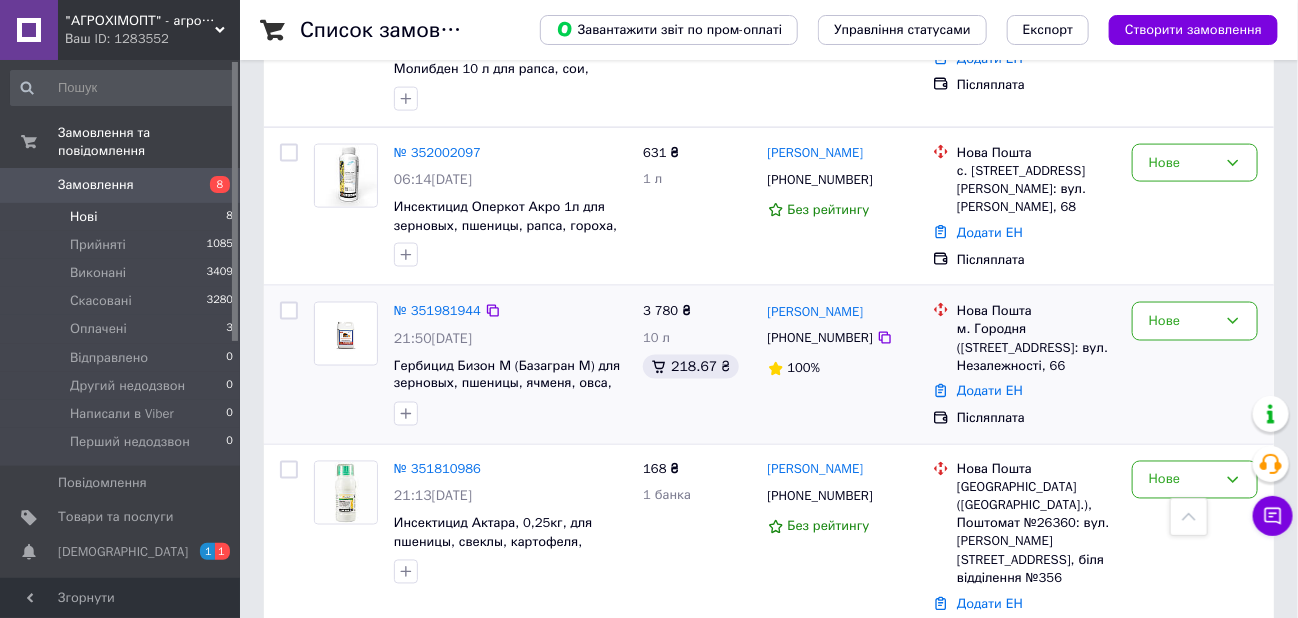 drag, startPoint x: 1121, startPoint y: 339, endPoint x: 955, endPoint y: 299, distance: 170.75128 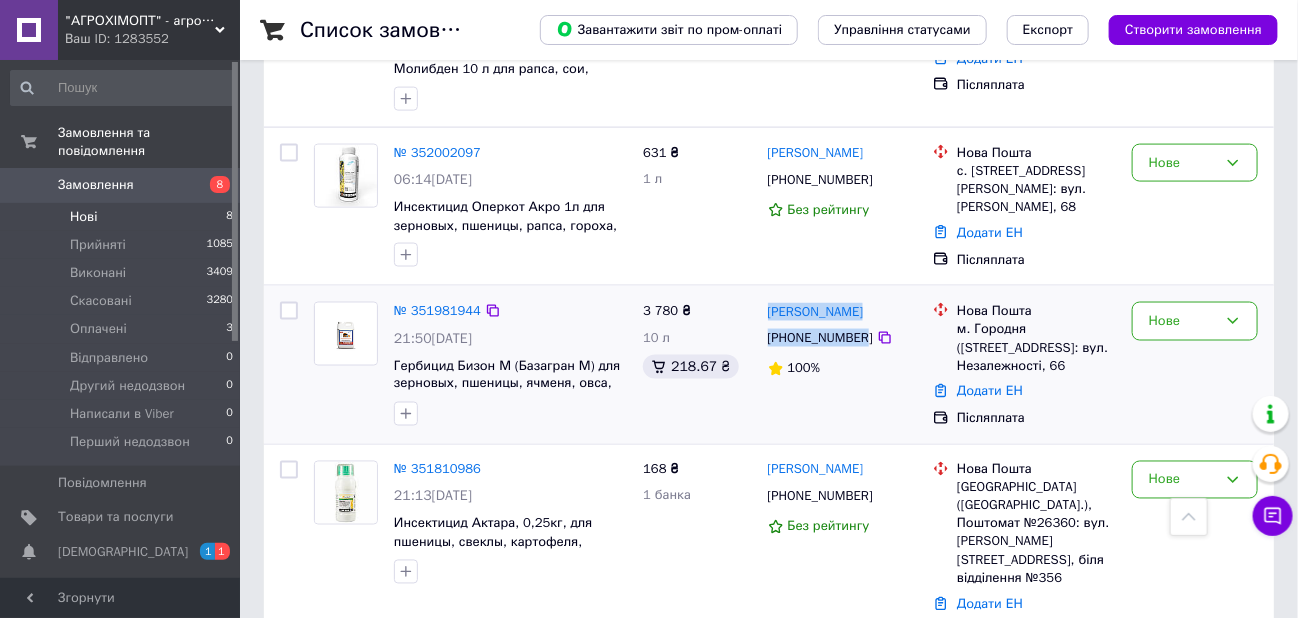 drag, startPoint x: 764, startPoint y: 290, endPoint x: 861, endPoint y: 323, distance: 102.45975 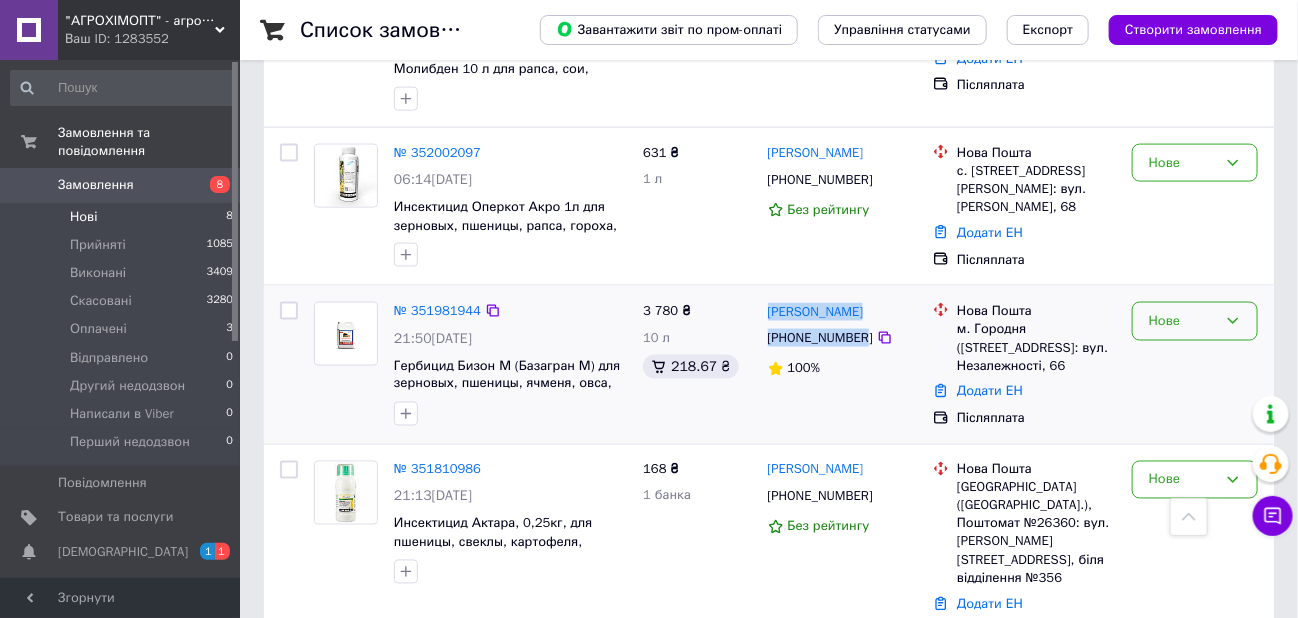 click on "Нове" at bounding box center (1195, 321) 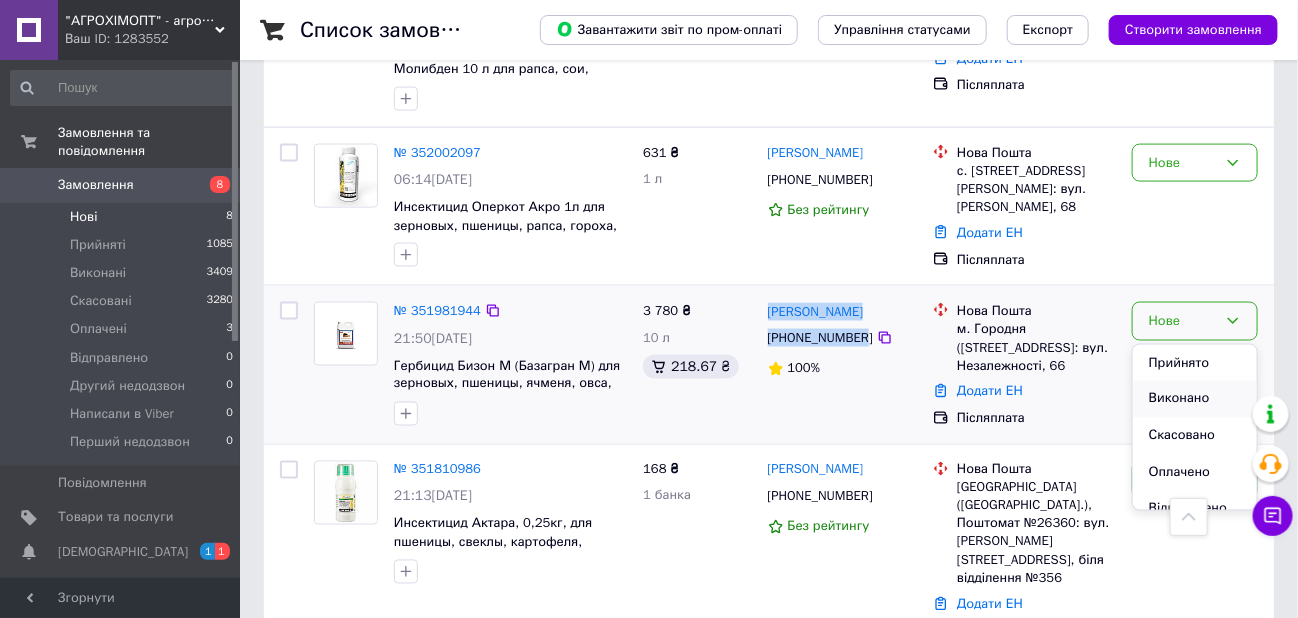 click on "Виконано" at bounding box center [1195, 399] 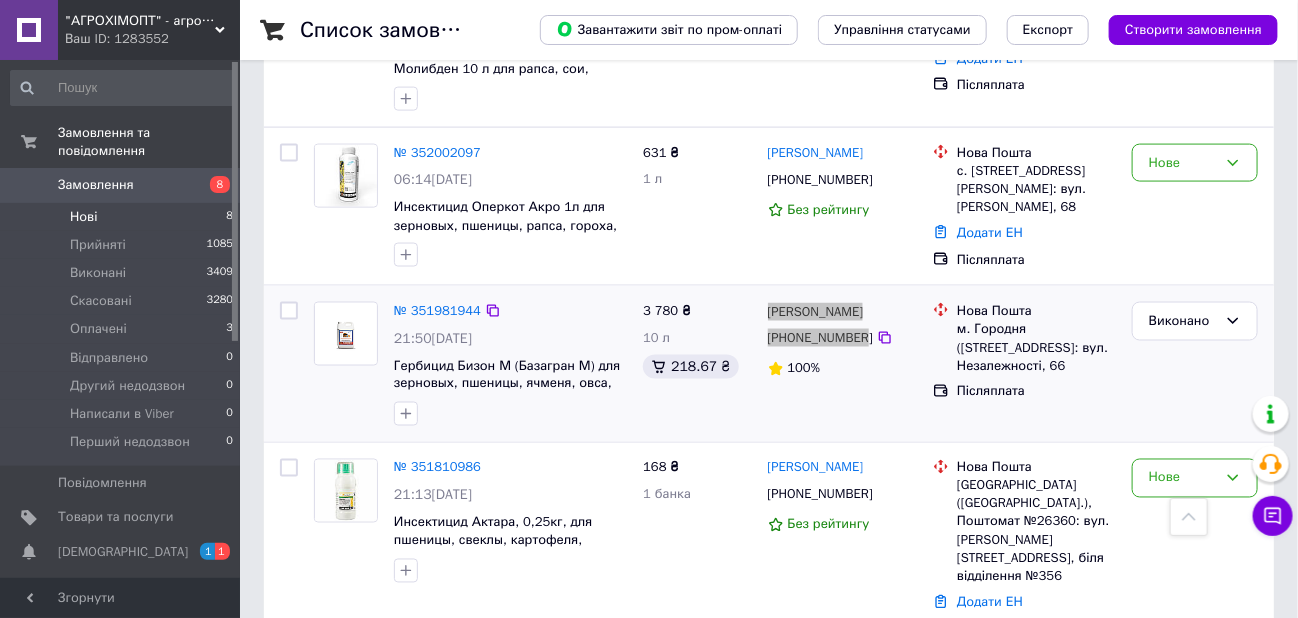 scroll, scrollTop: 1021, scrollLeft: 0, axis: vertical 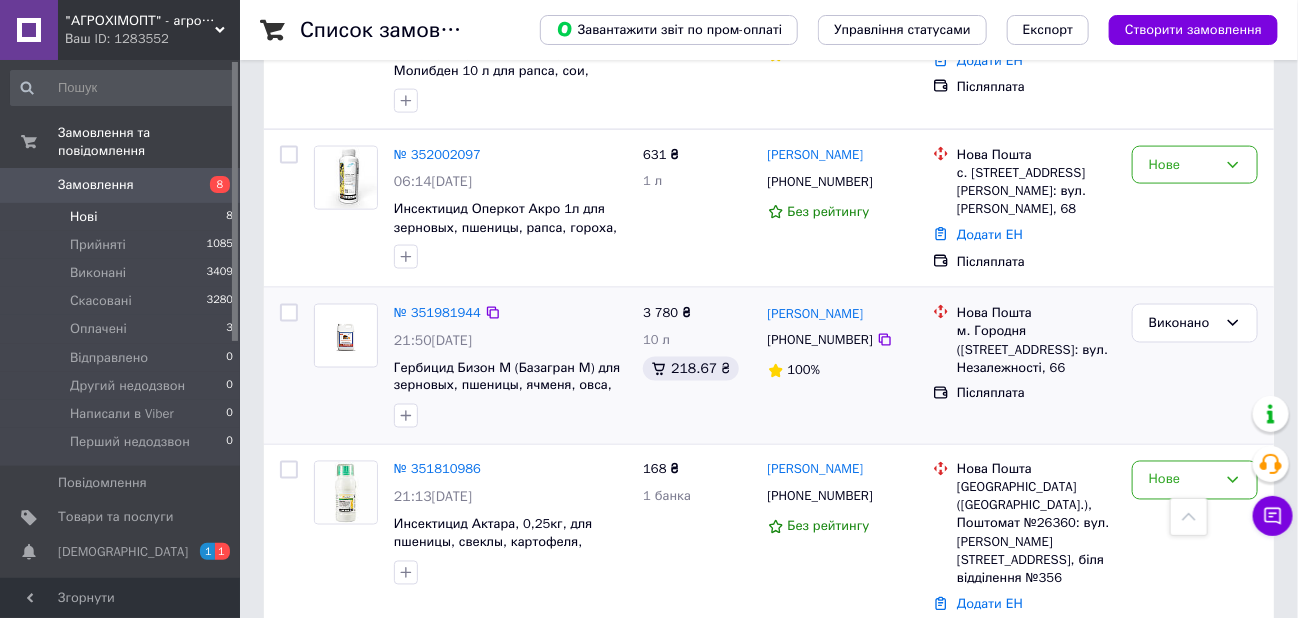 click on "[PERSON_NAME] [PHONE_NUMBER] 100%" at bounding box center [843, 366] 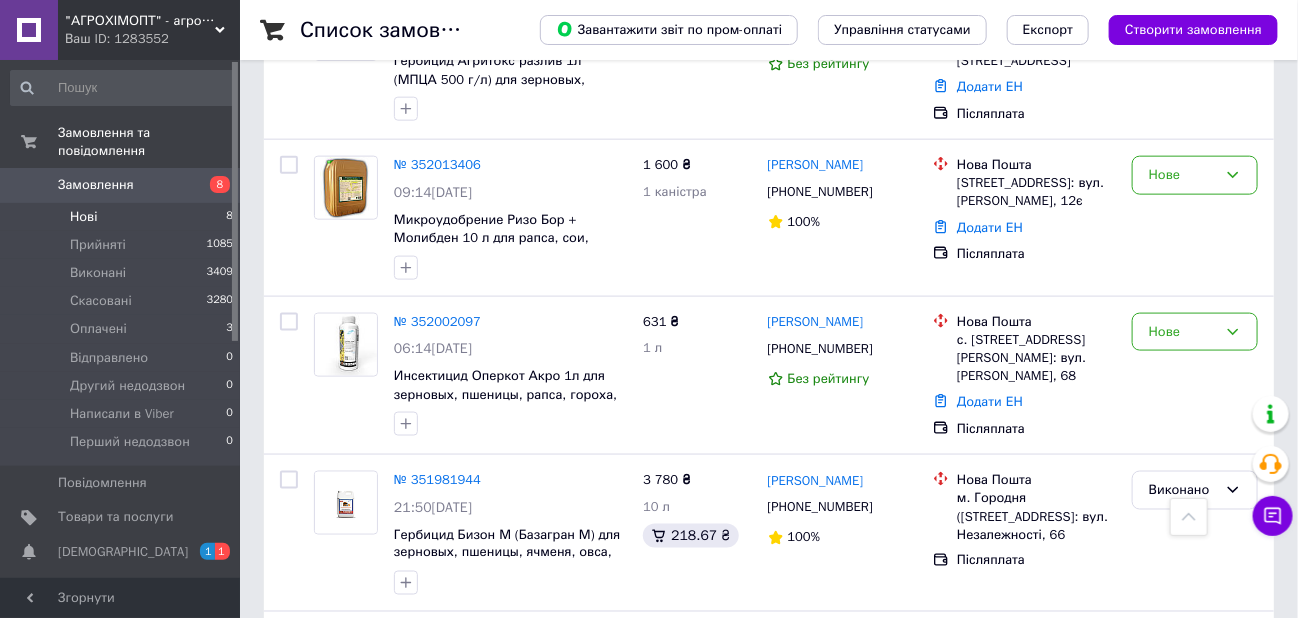 scroll, scrollTop: 852, scrollLeft: 0, axis: vertical 